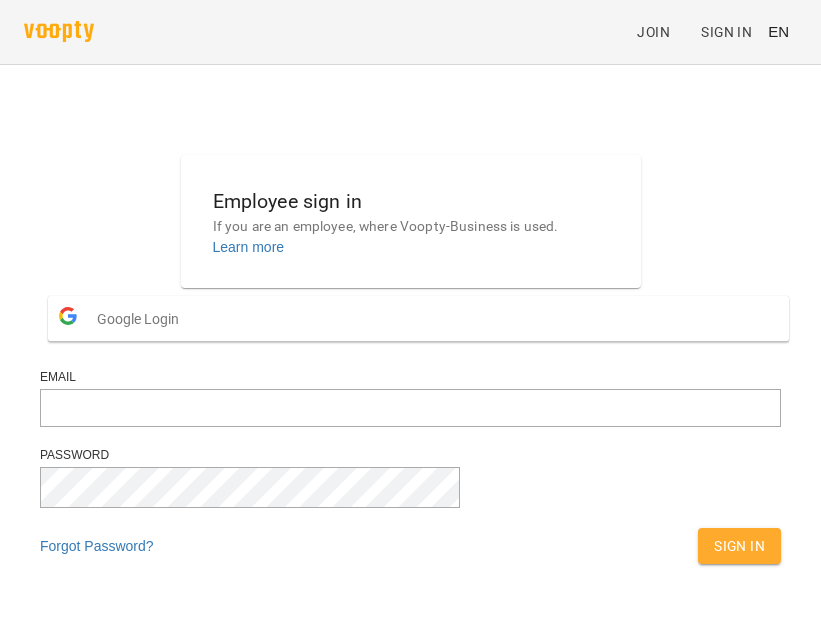 scroll, scrollTop: 0, scrollLeft: 0, axis: both 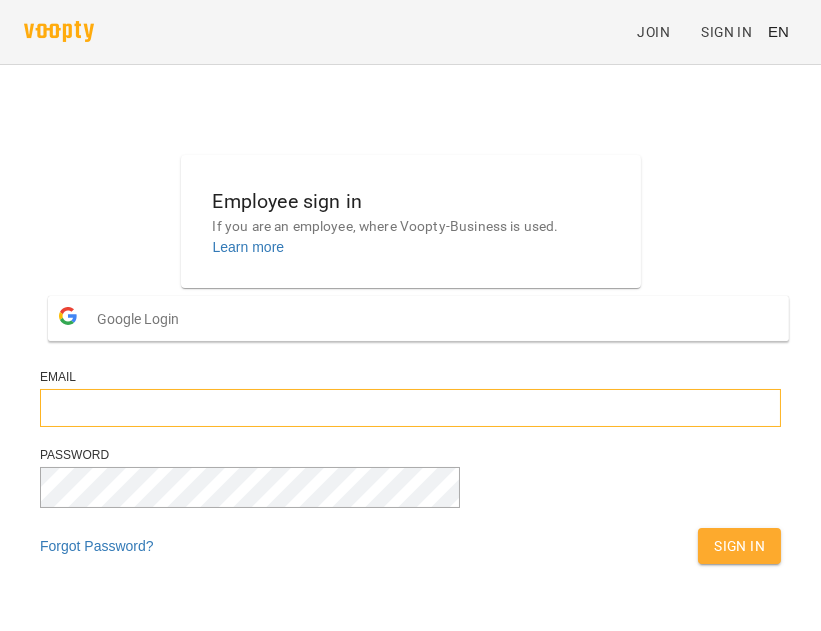 type on "**********" 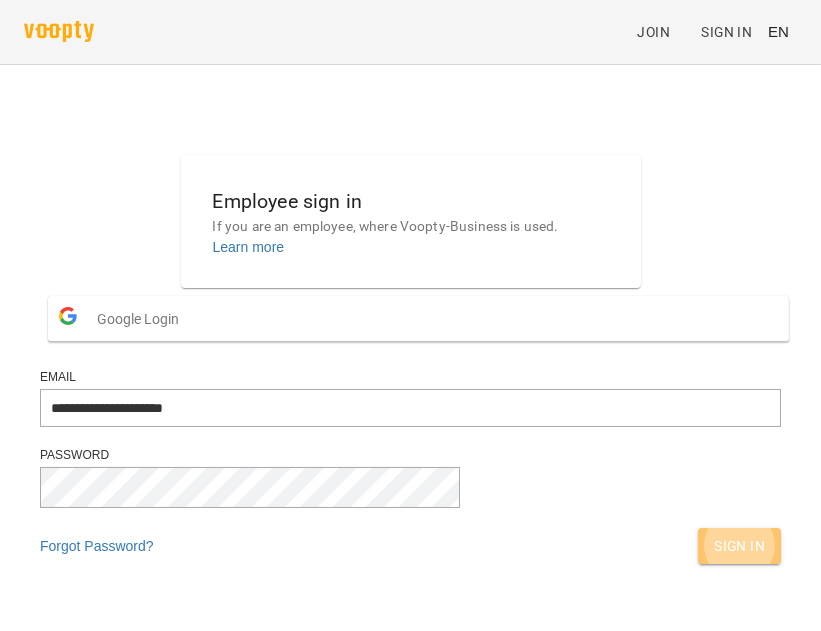 click on "Sign In" at bounding box center [739, 546] 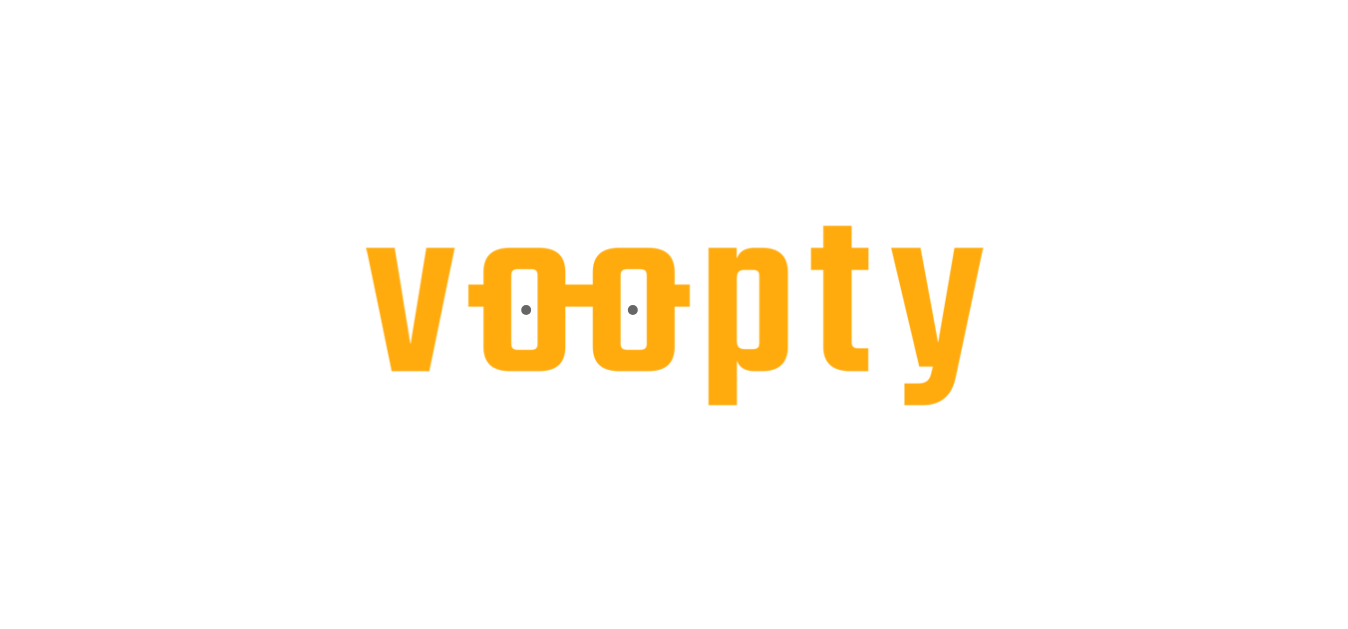 scroll, scrollTop: 0, scrollLeft: 0, axis: both 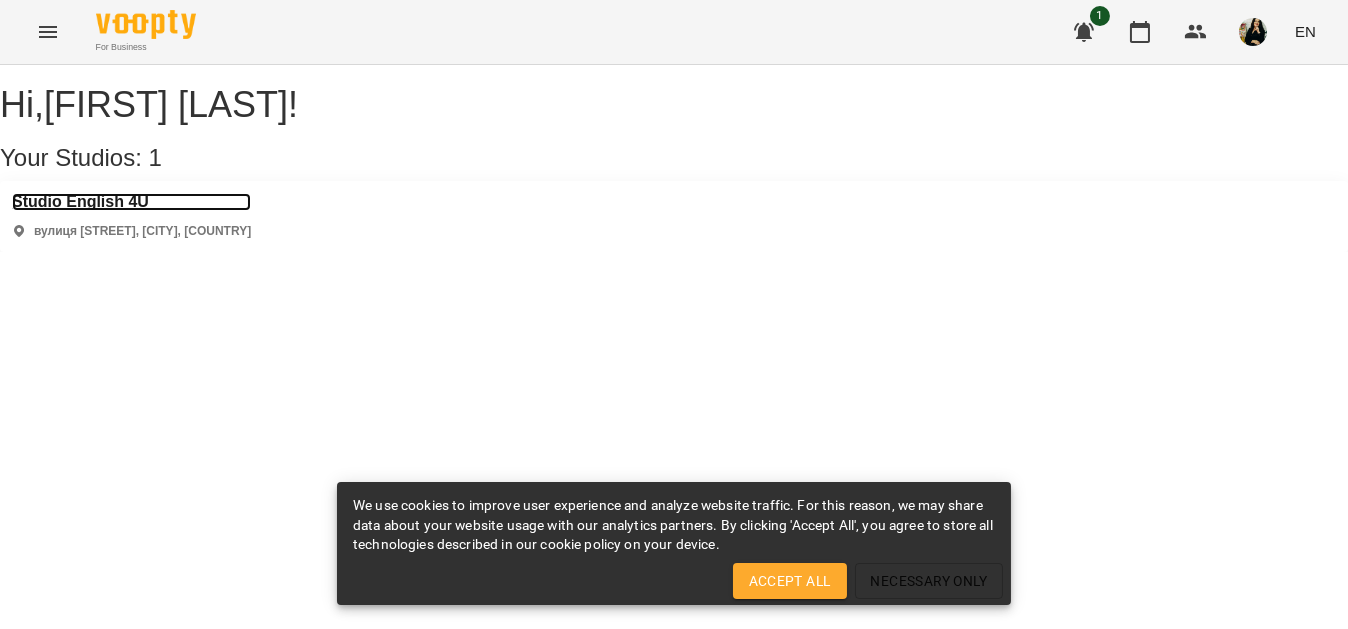 click on "Studio English 4U" at bounding box center (131, 202) 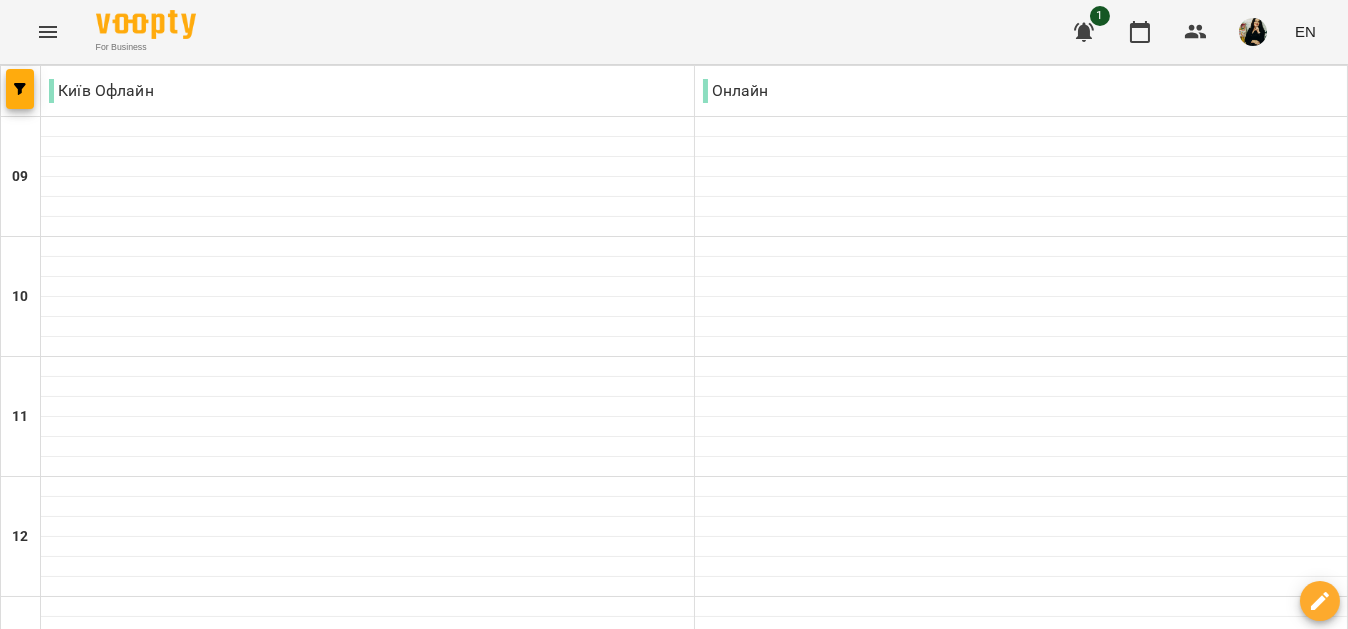 click at bounding box center (574, 1648) 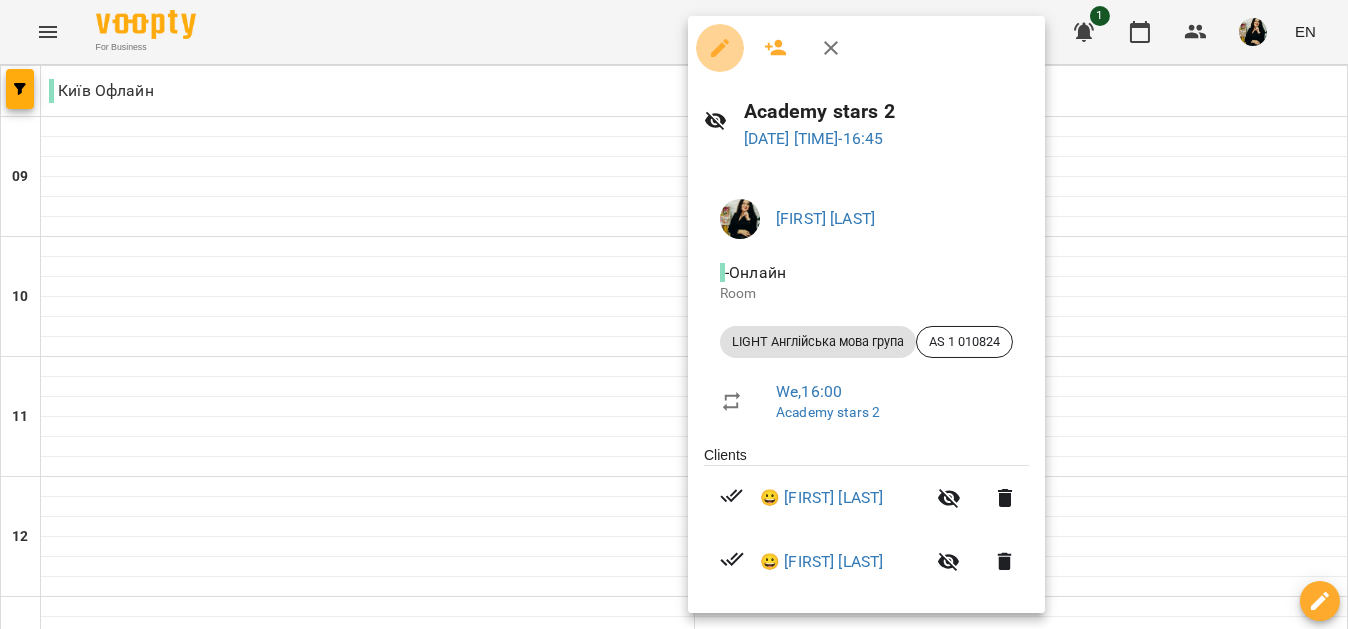 click 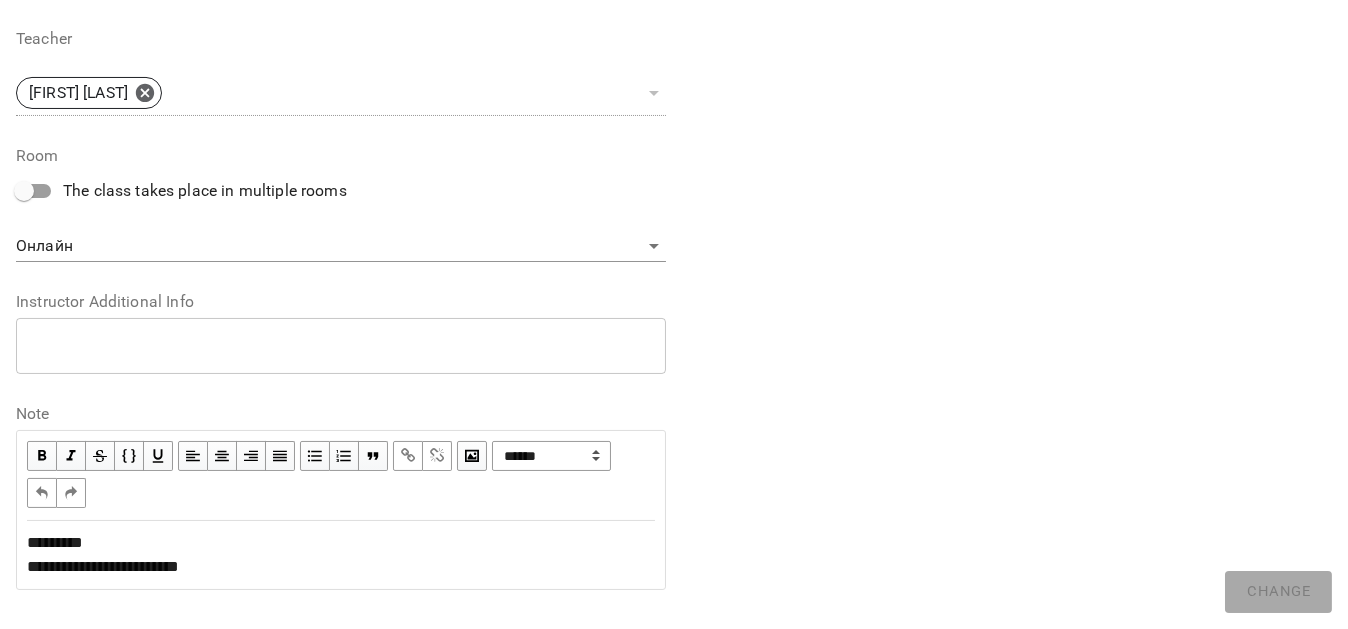 scroll, scrollTop: 760, scrollLeft: 0, axis: vertical 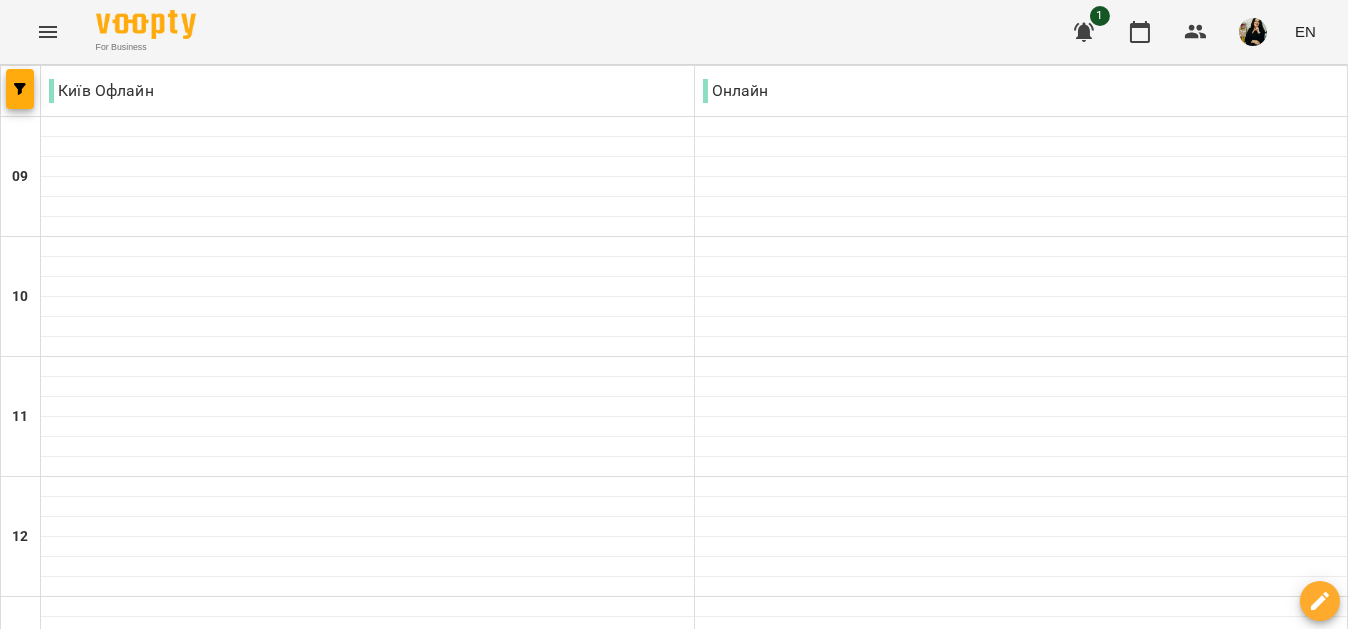 click on "Mon" at bounding box center [44, 1583] 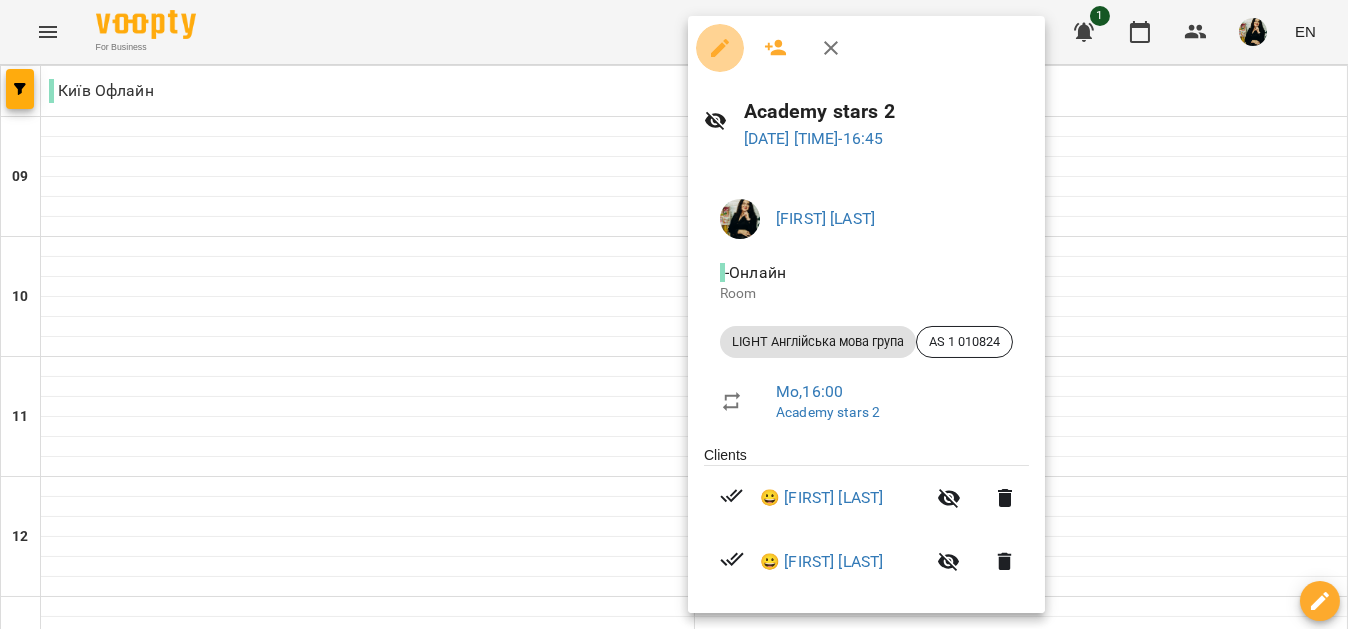 click 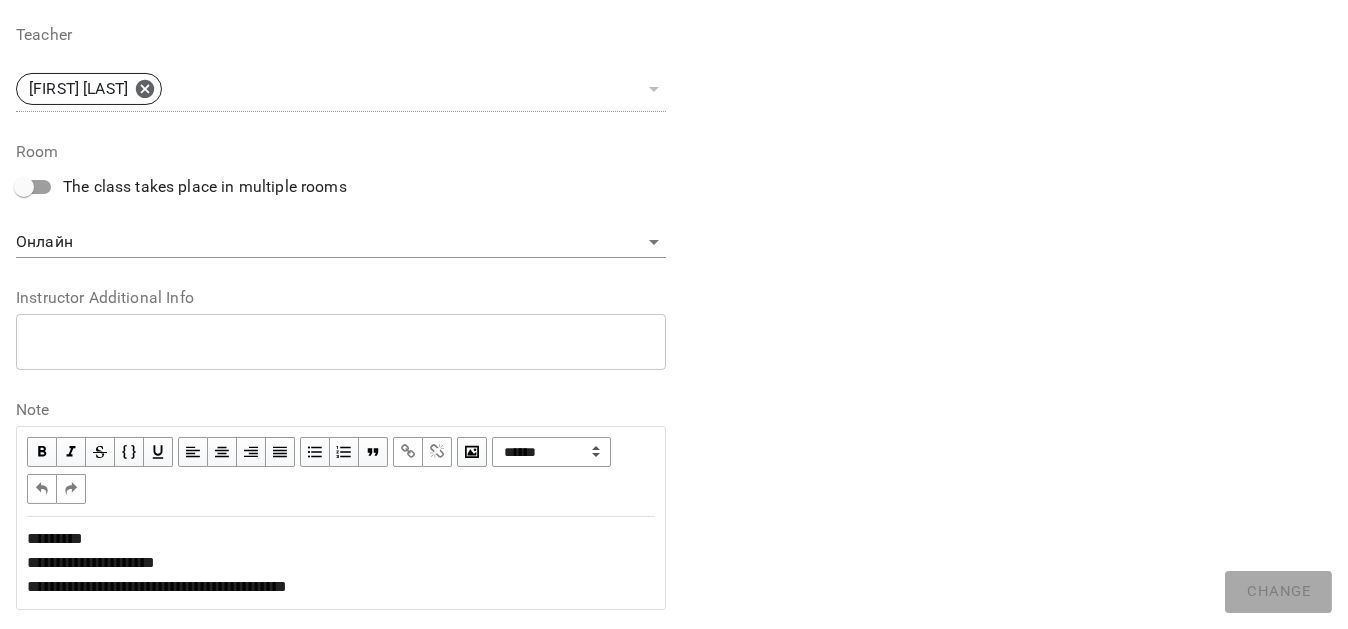 scroll, scrollTop: 784, scrollLeft: 0, axis: vertical 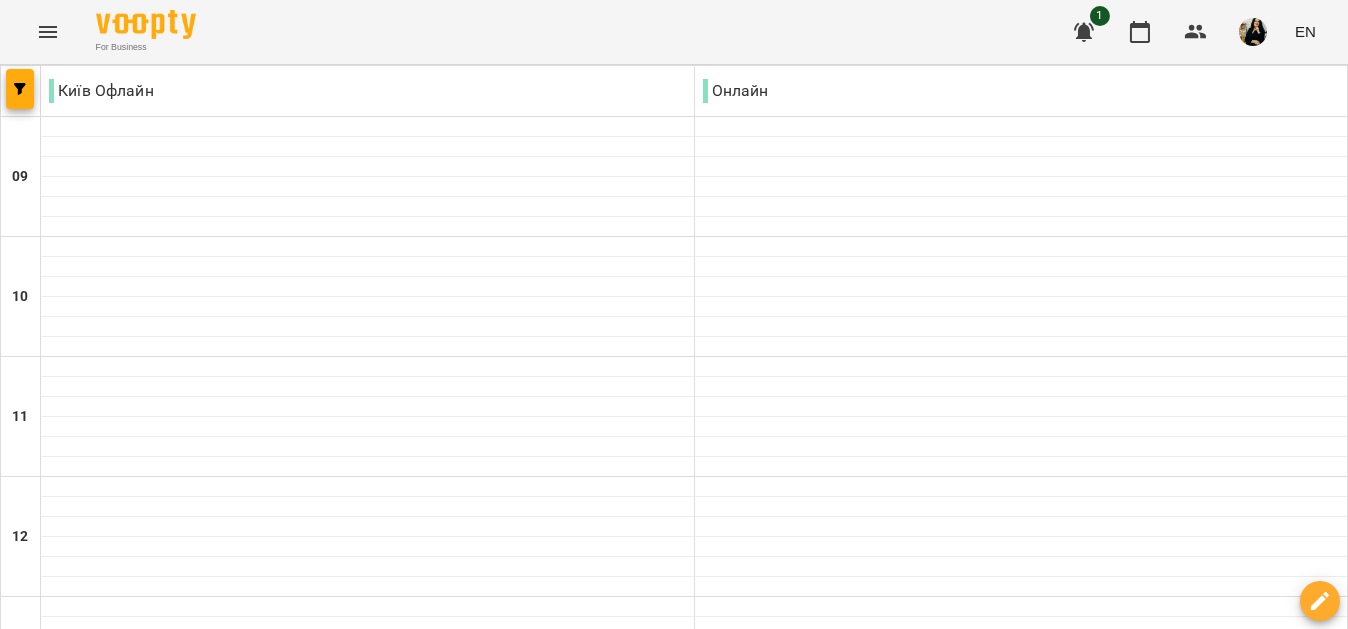 click at bounding box center [574, 1648] 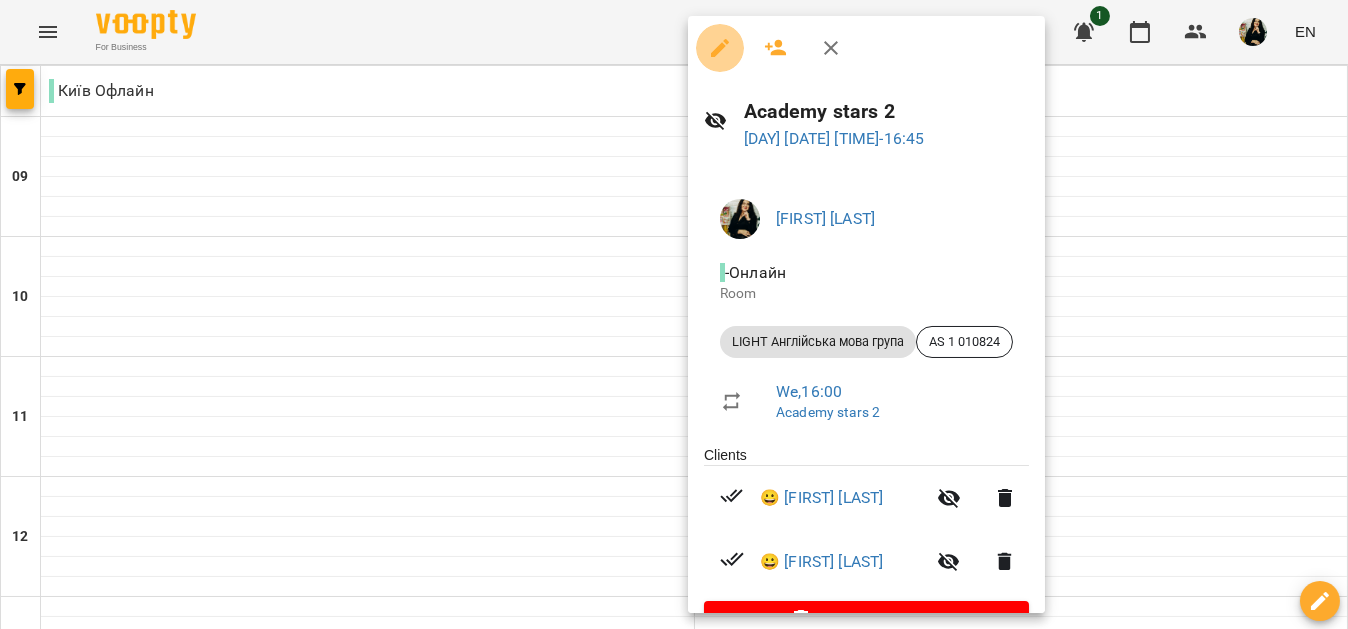 click 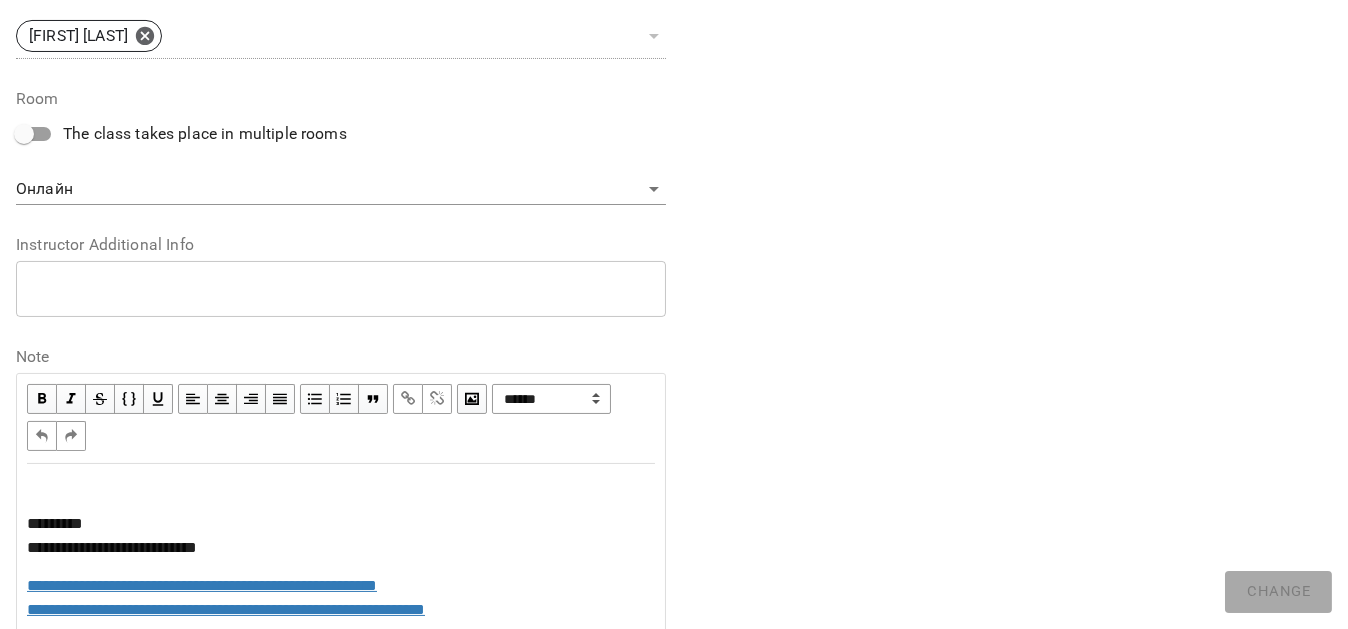scroll, scrollTop: 908, scrollLeft: 0, axis: vertical 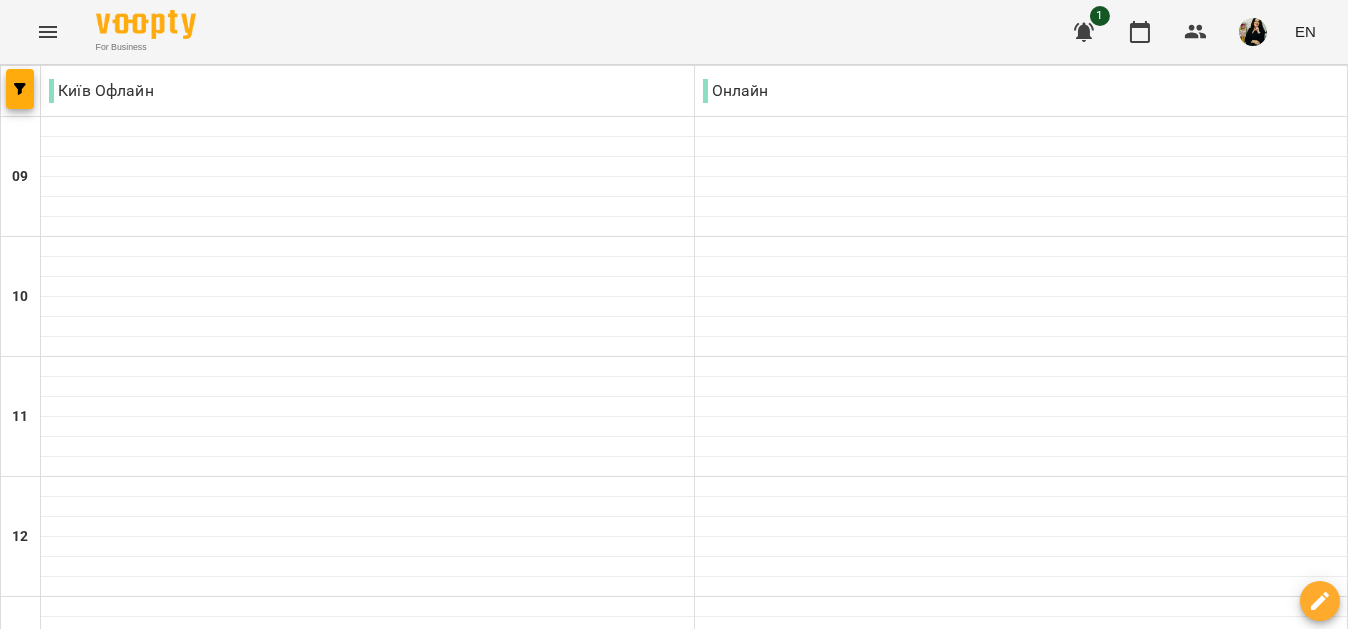 click at bounding box center (773, 1648) 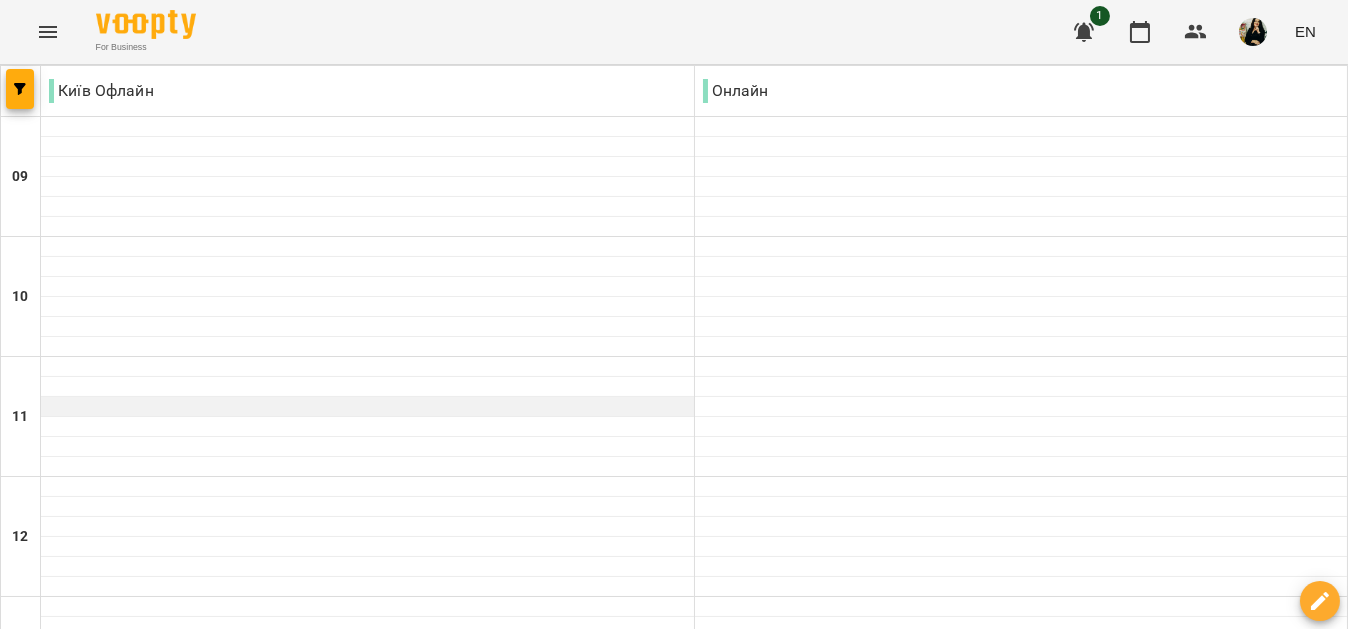 scroll, scrollTop: 687, scrollLeft: 0, axis: vertical 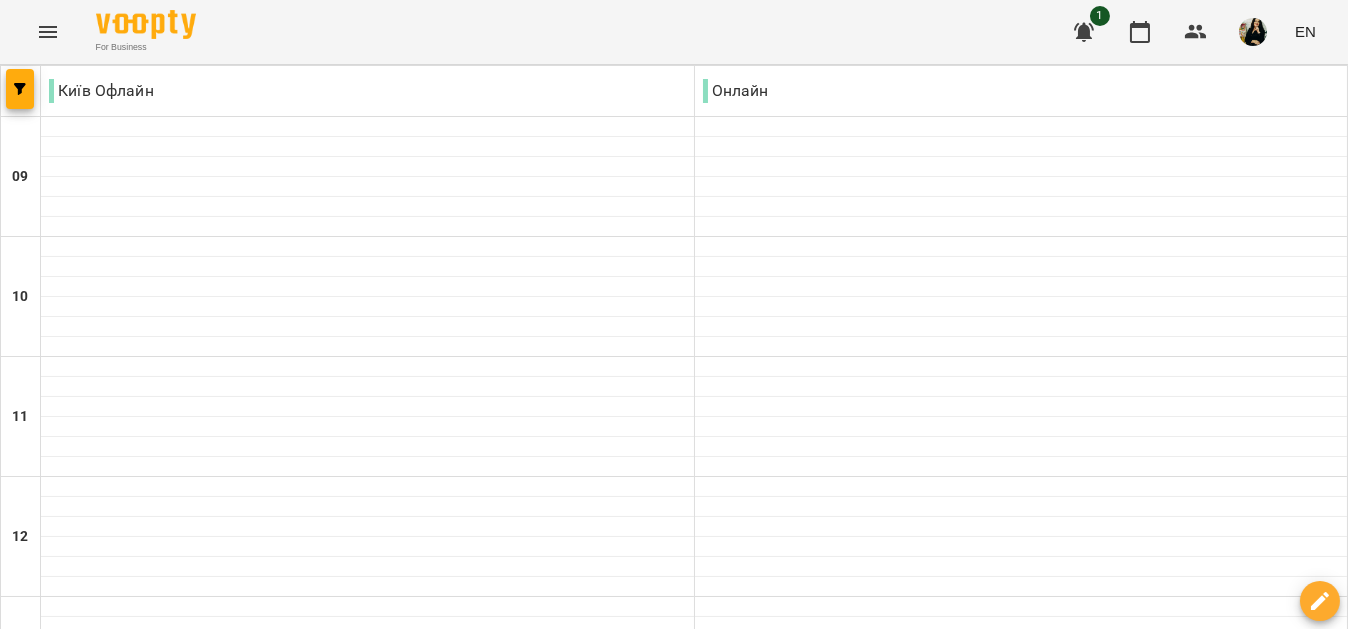 click on "4:00 PM" at bounding box center [1021, 985] 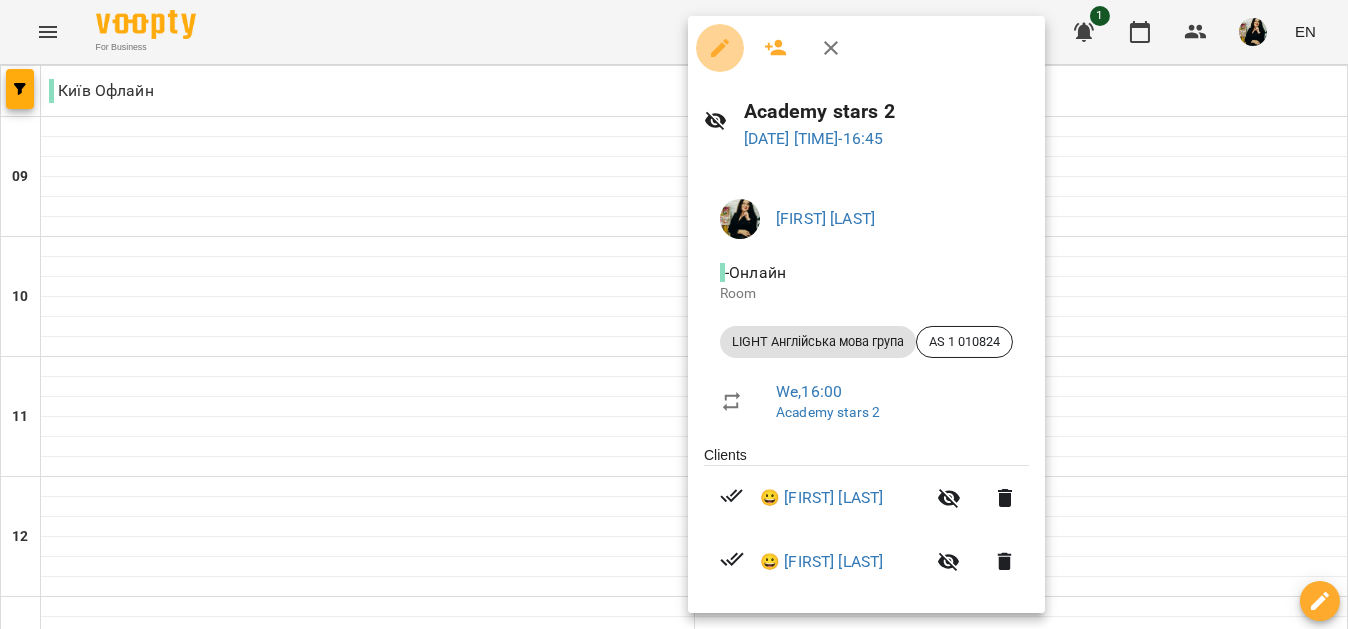 click 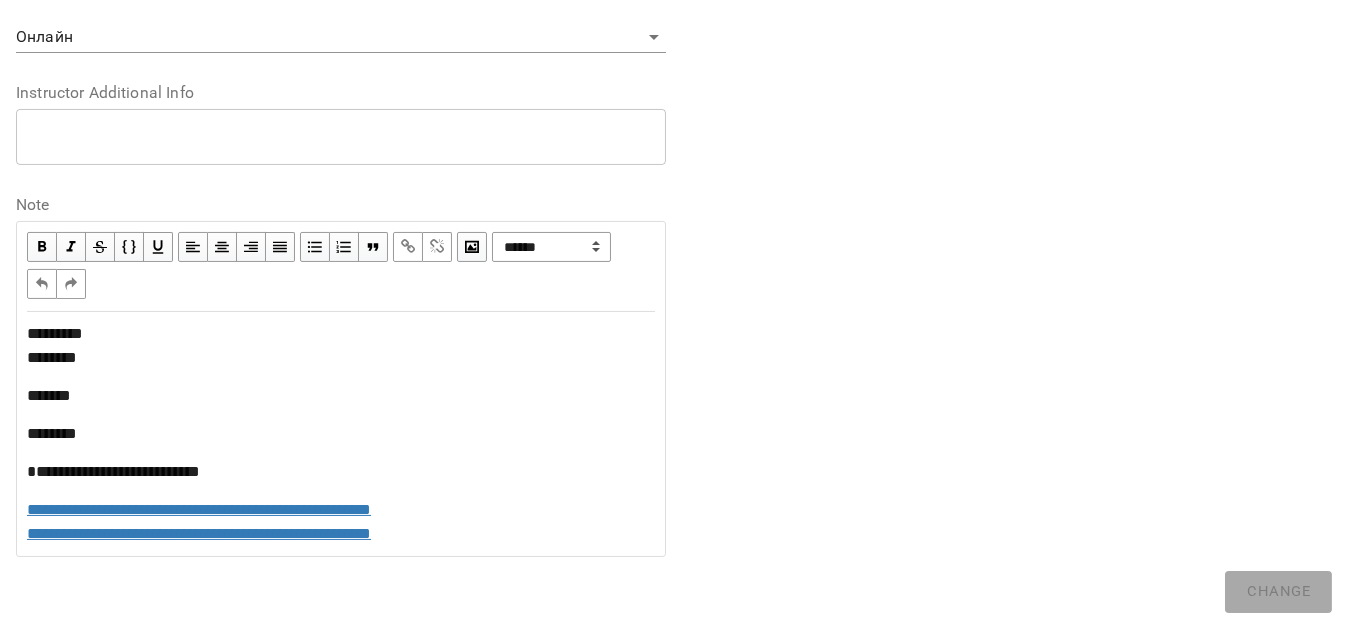 scroll, scrollTop: 984, scrollLeft: 0, axis: vertical 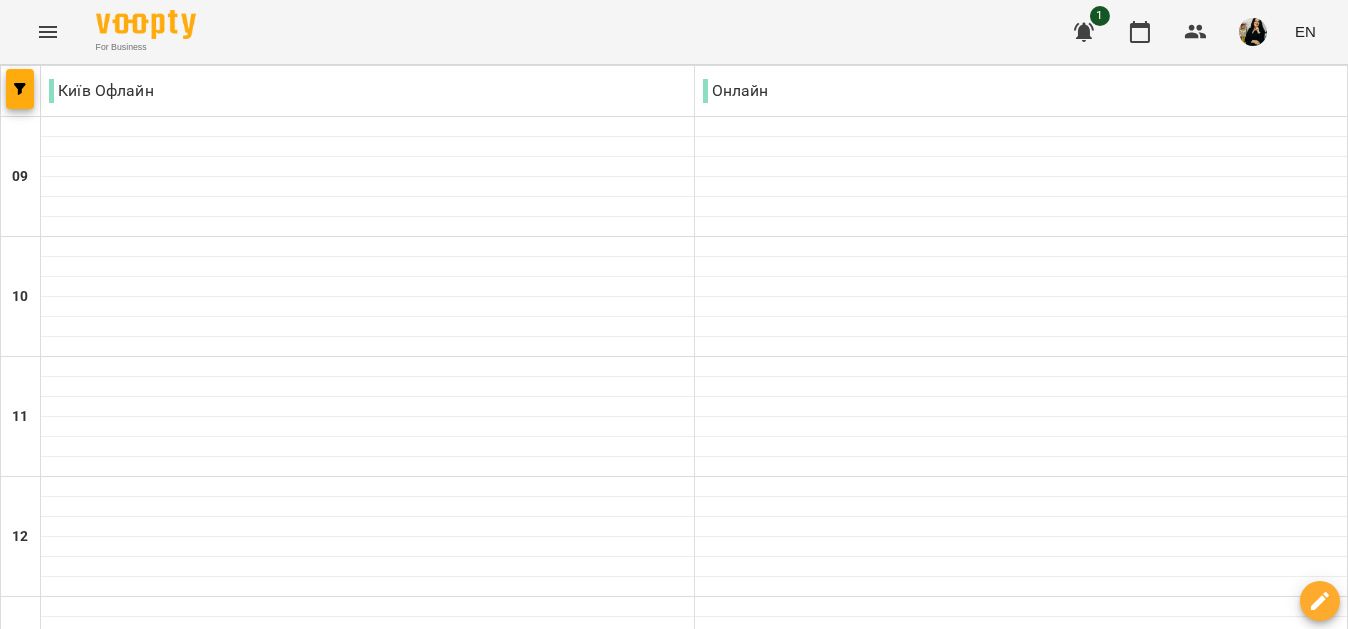 click on "28 Jul" at bounding box center [44, 1602] 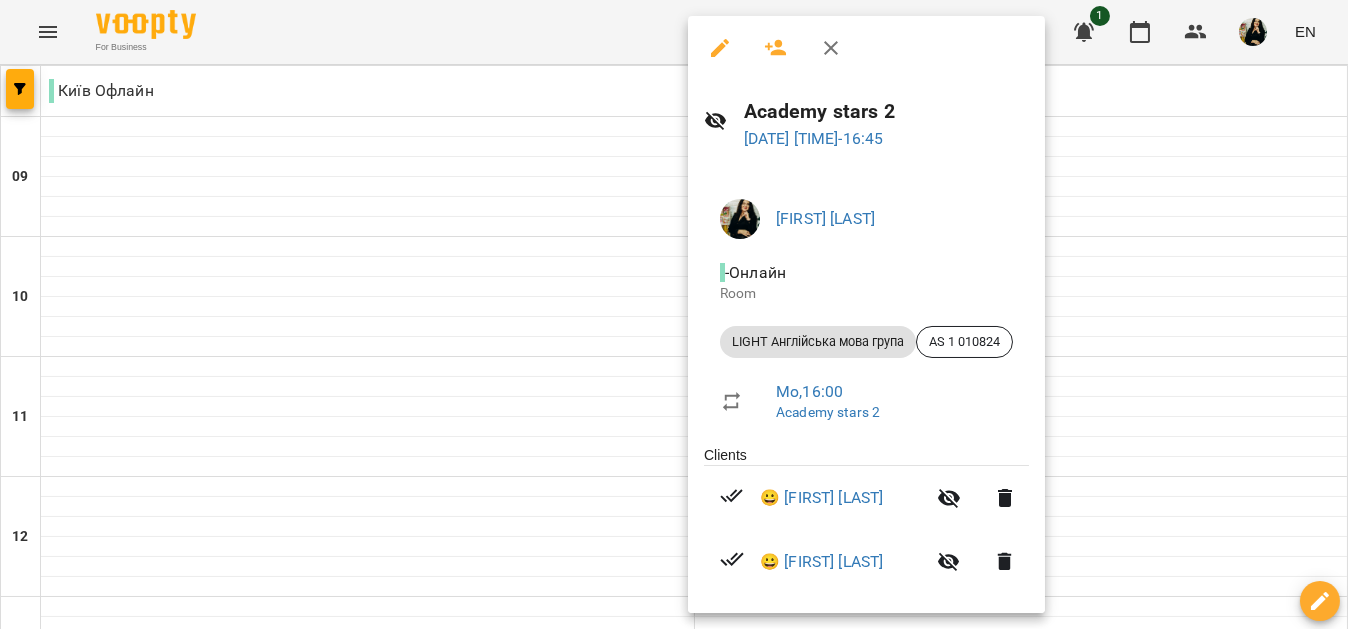 click 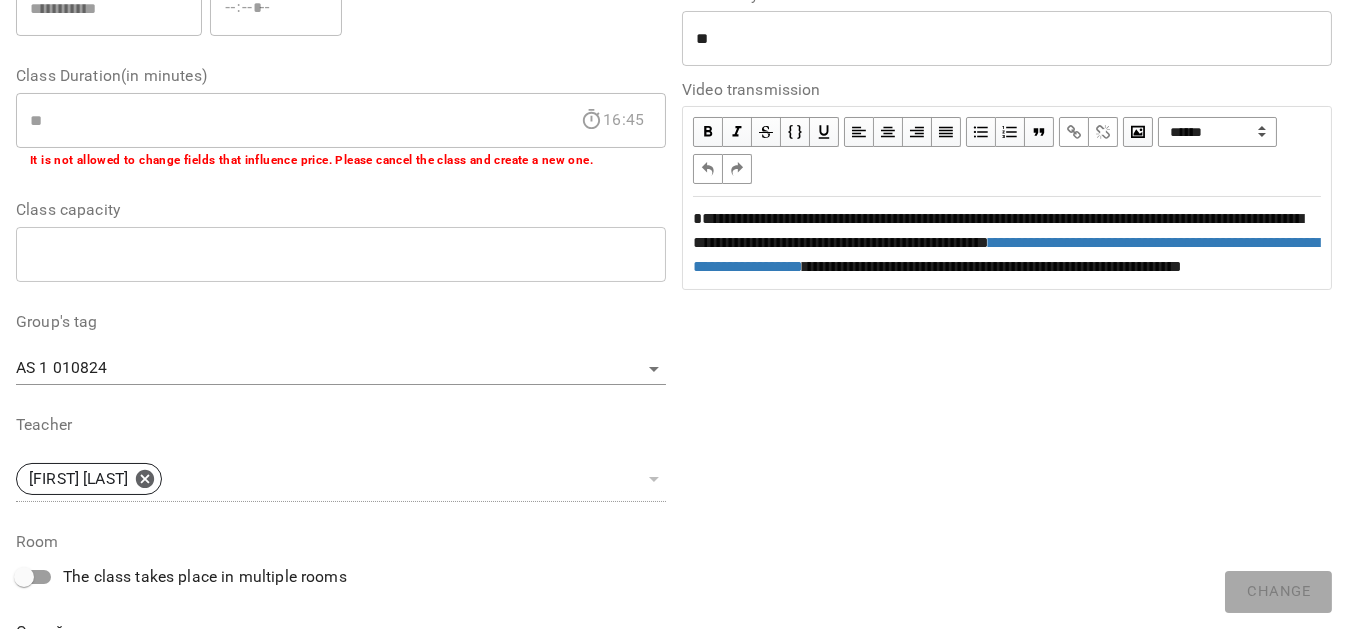 scroll, scrollTop: 0, scrollLeft: 0, axis: both 